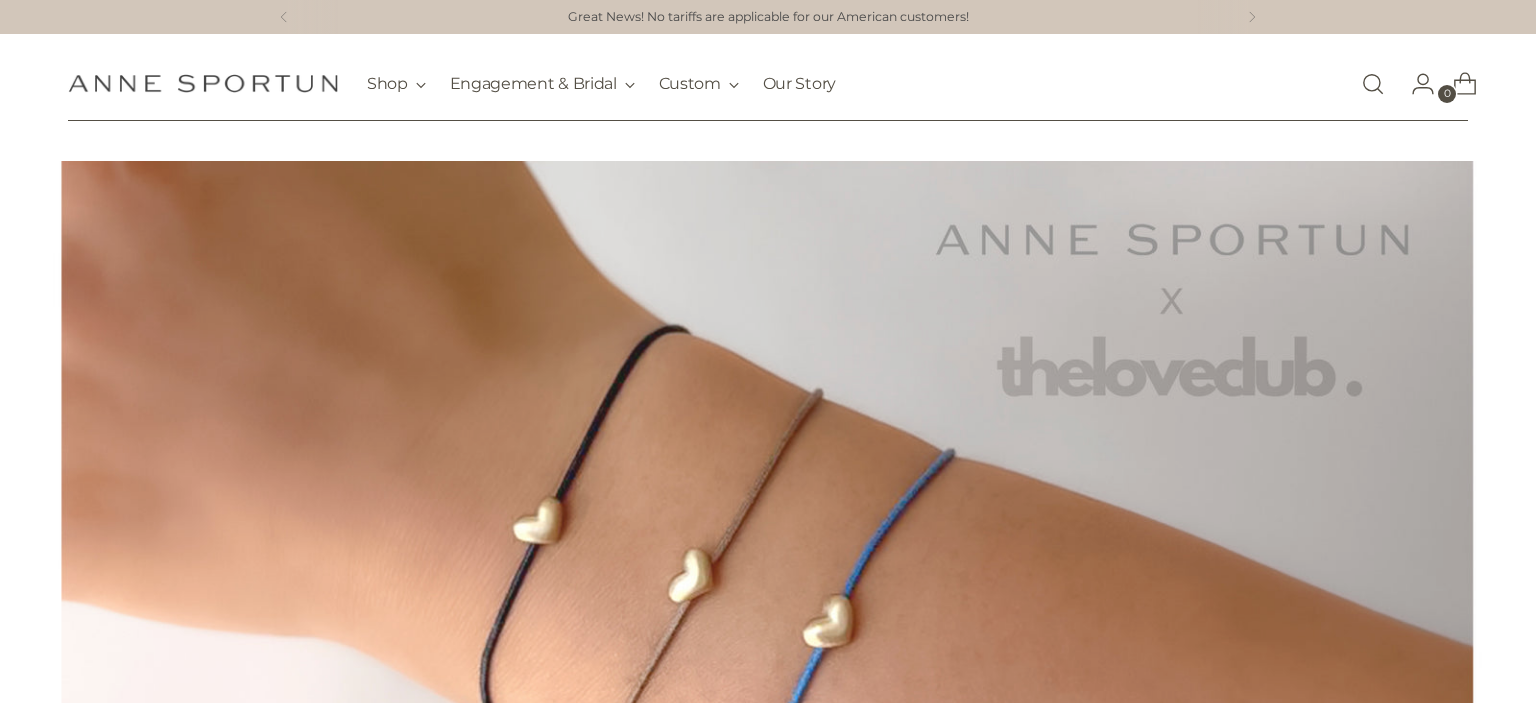 scroll, scrollTop: 316, scrollLeft: 0, axis: vertical 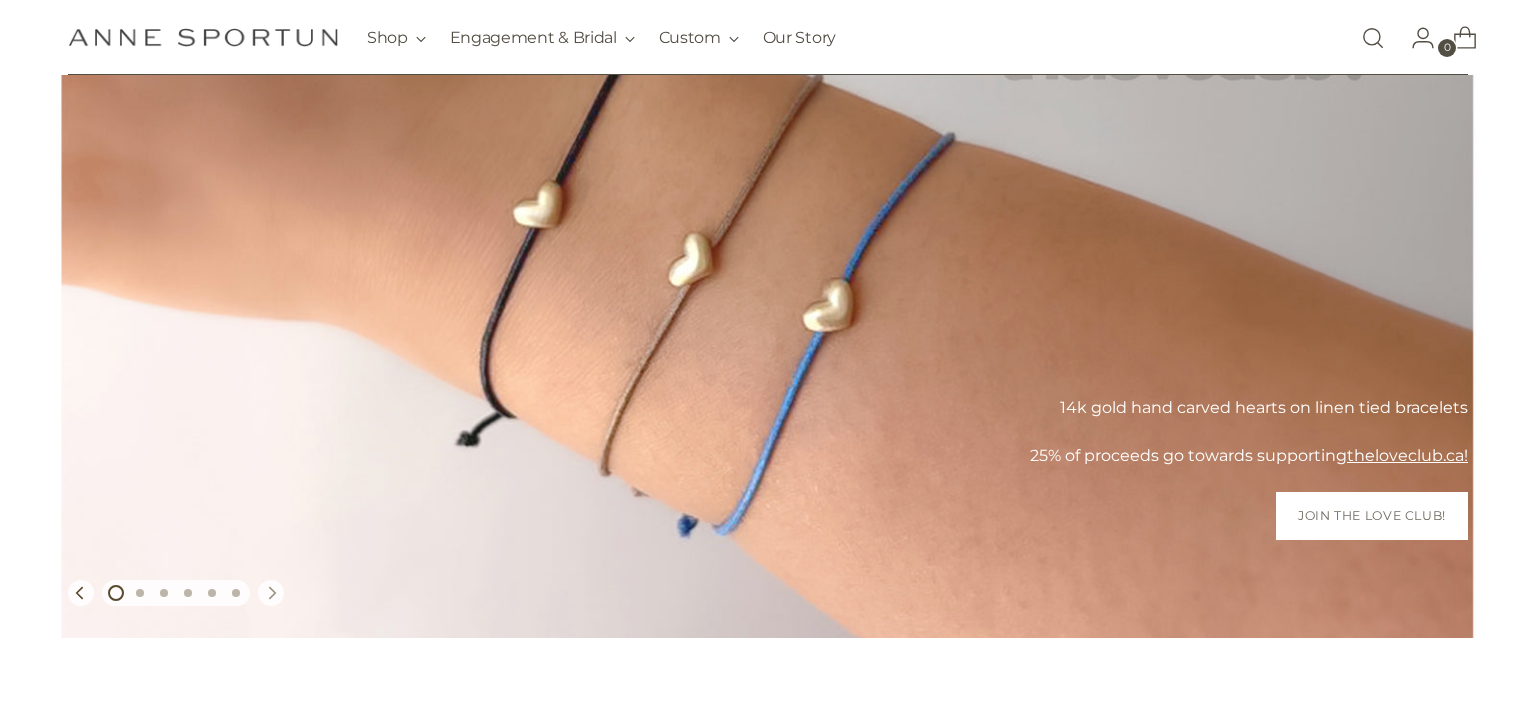 click 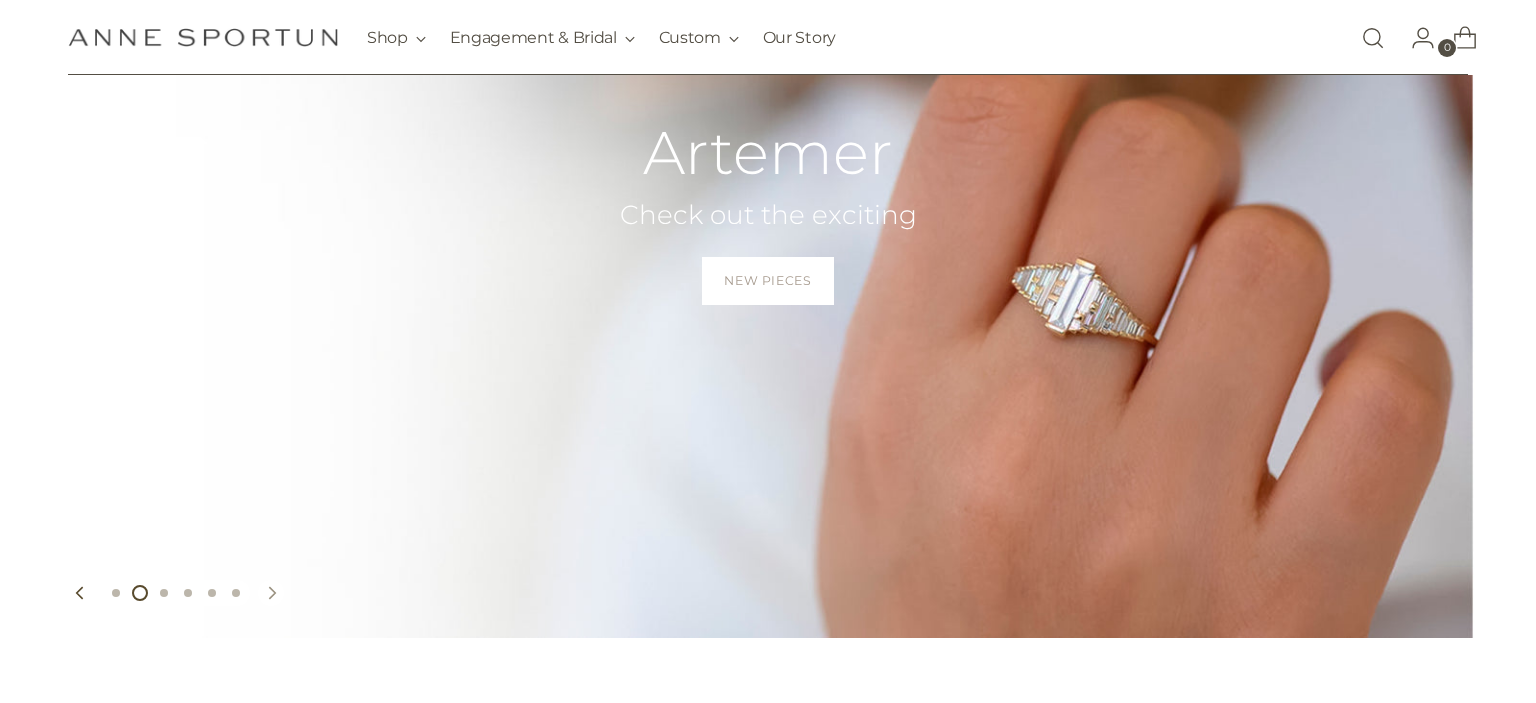 click 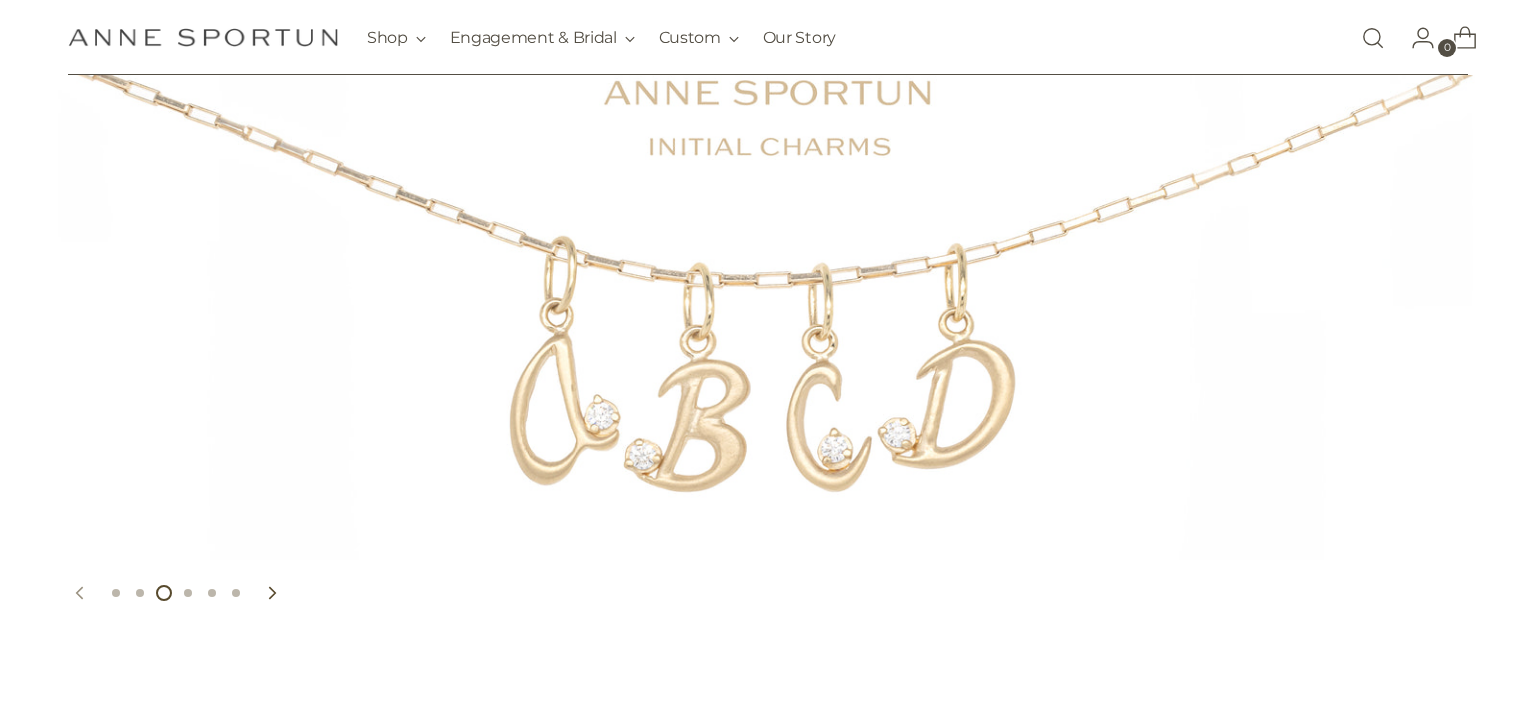 click 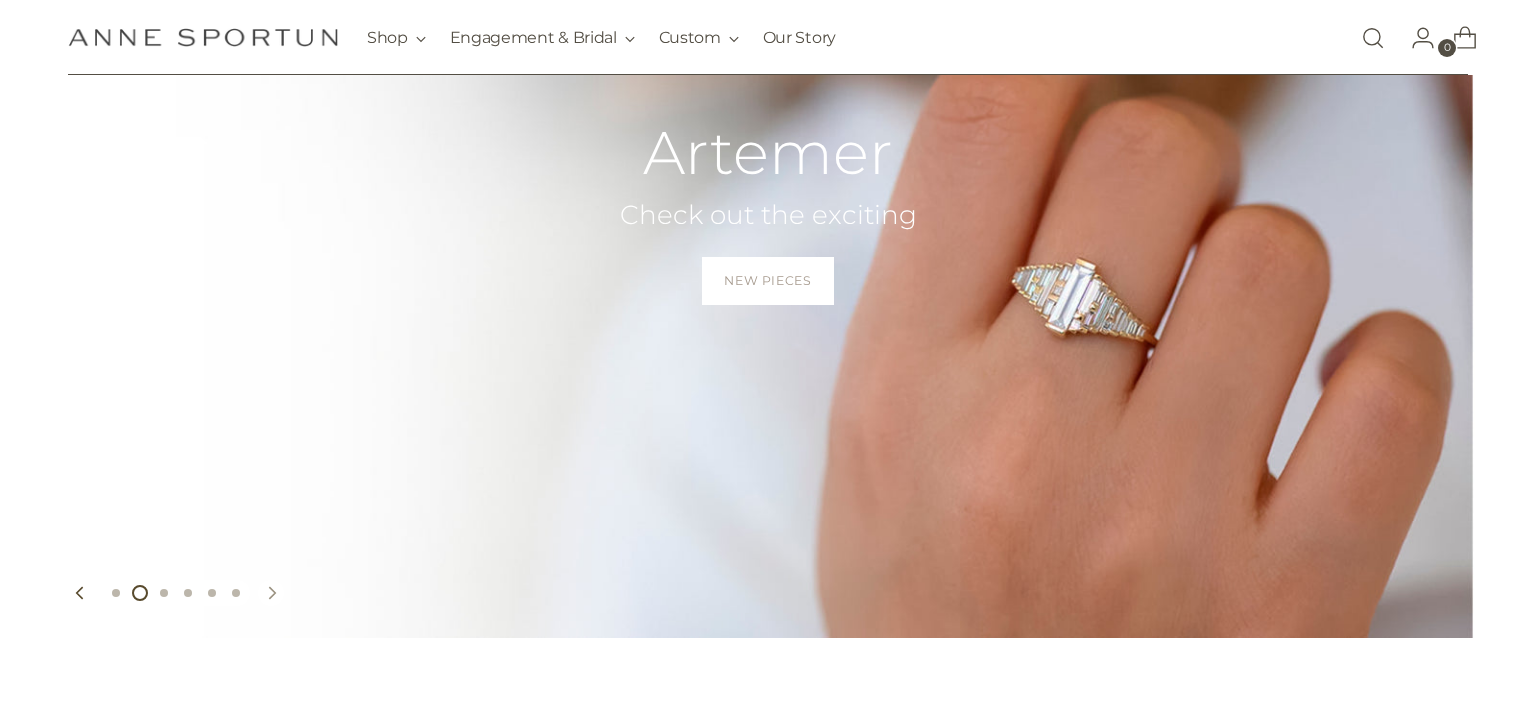 click 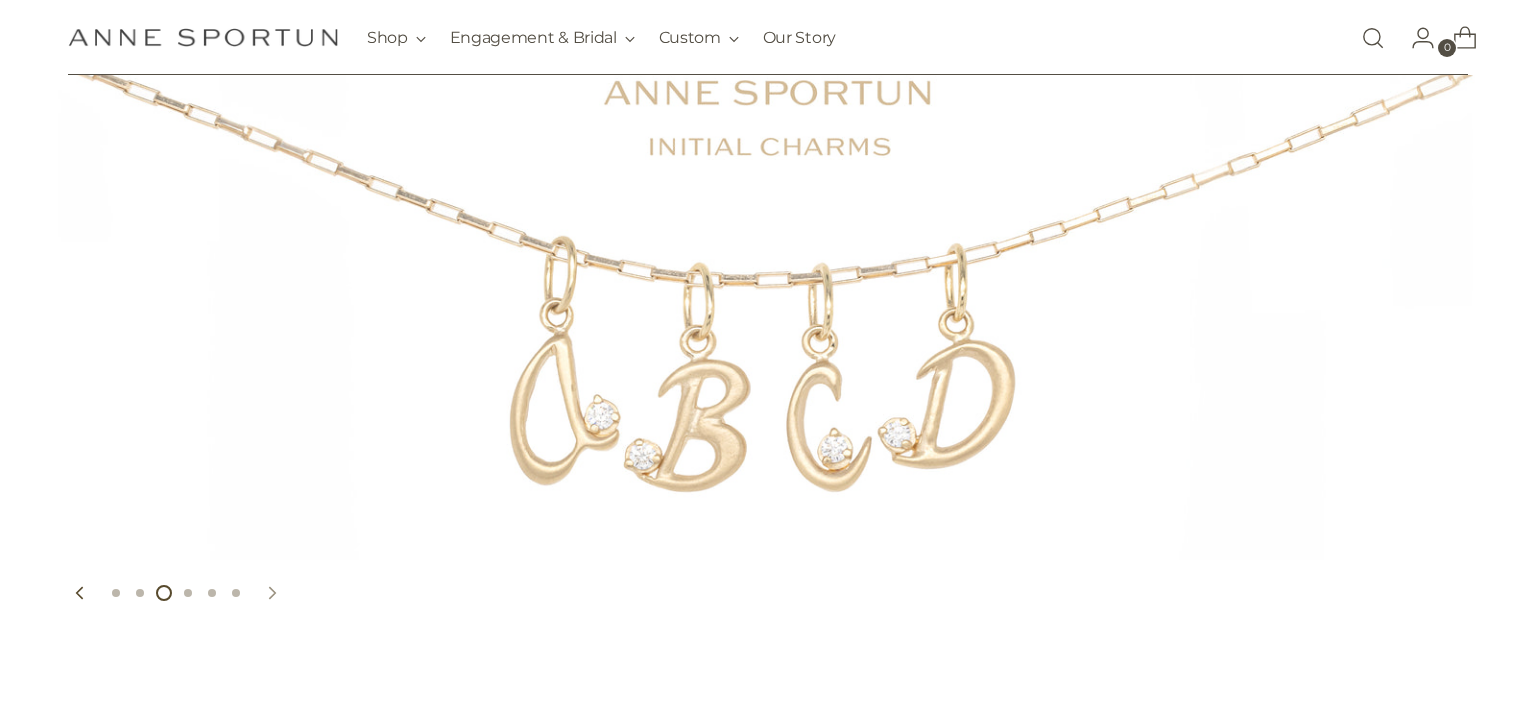 click 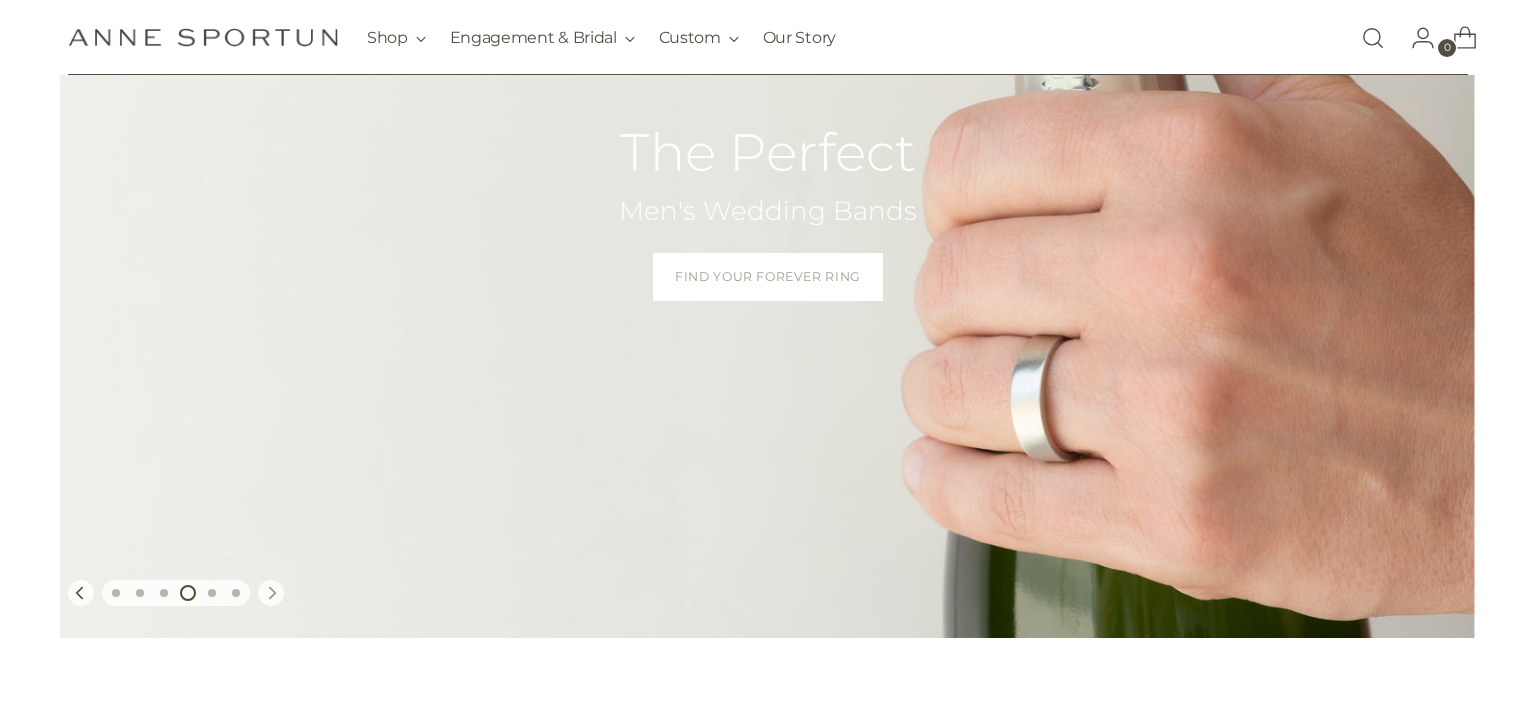 click 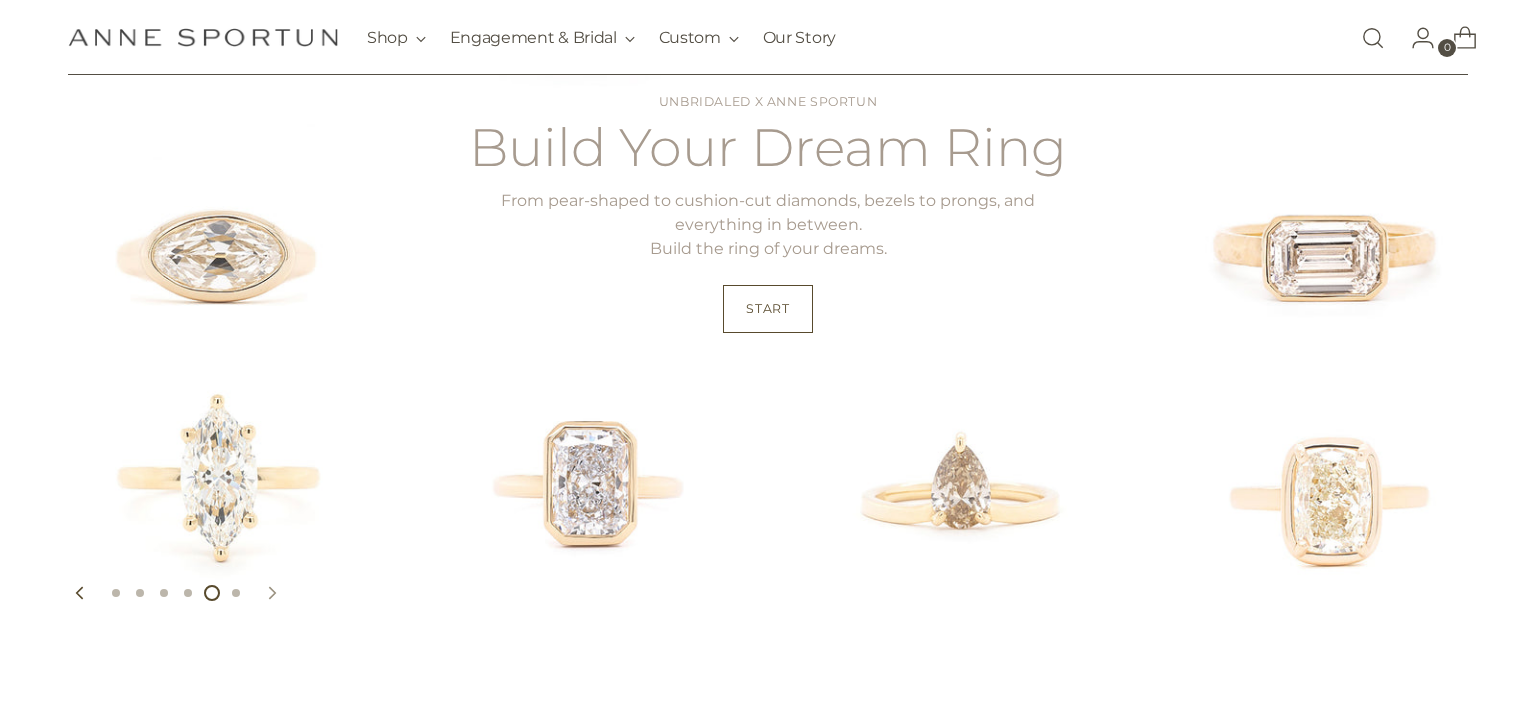 click 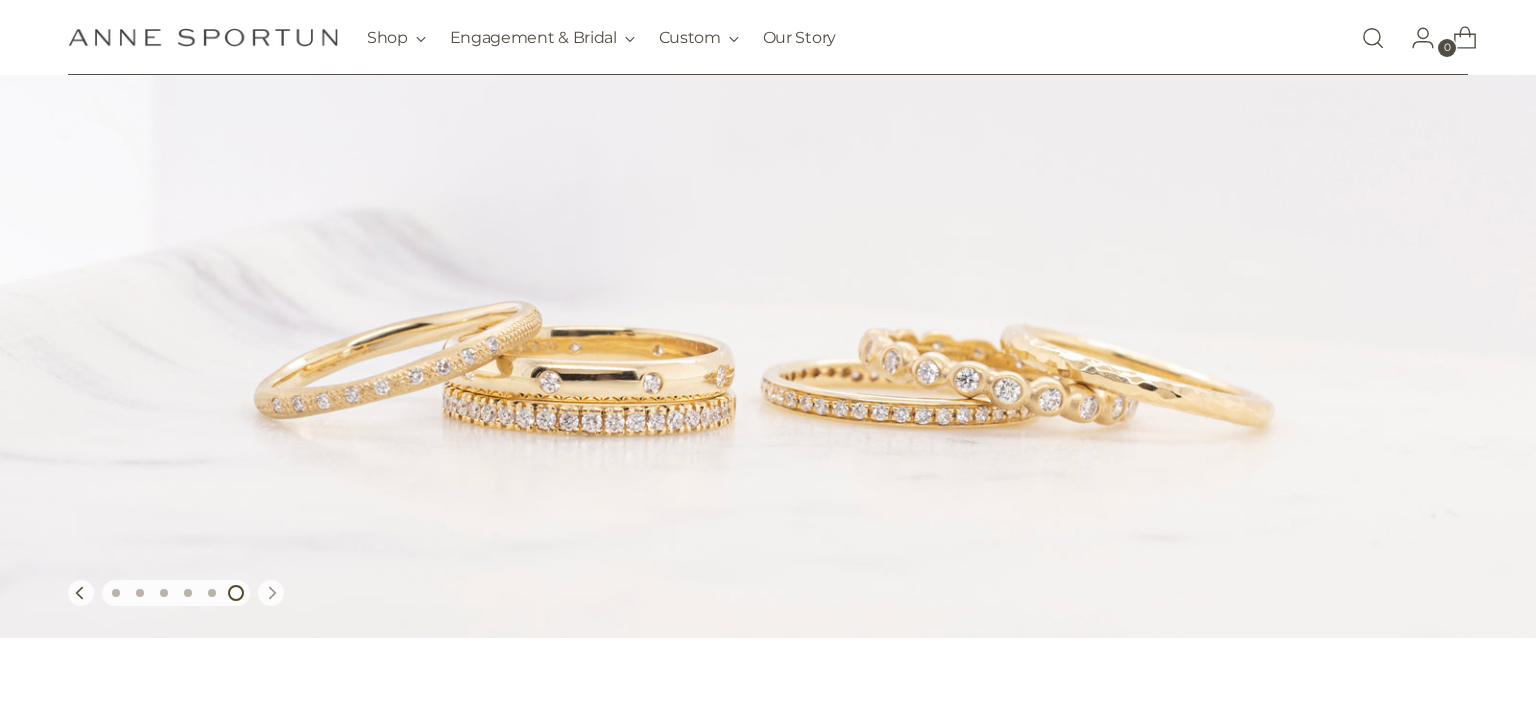 click 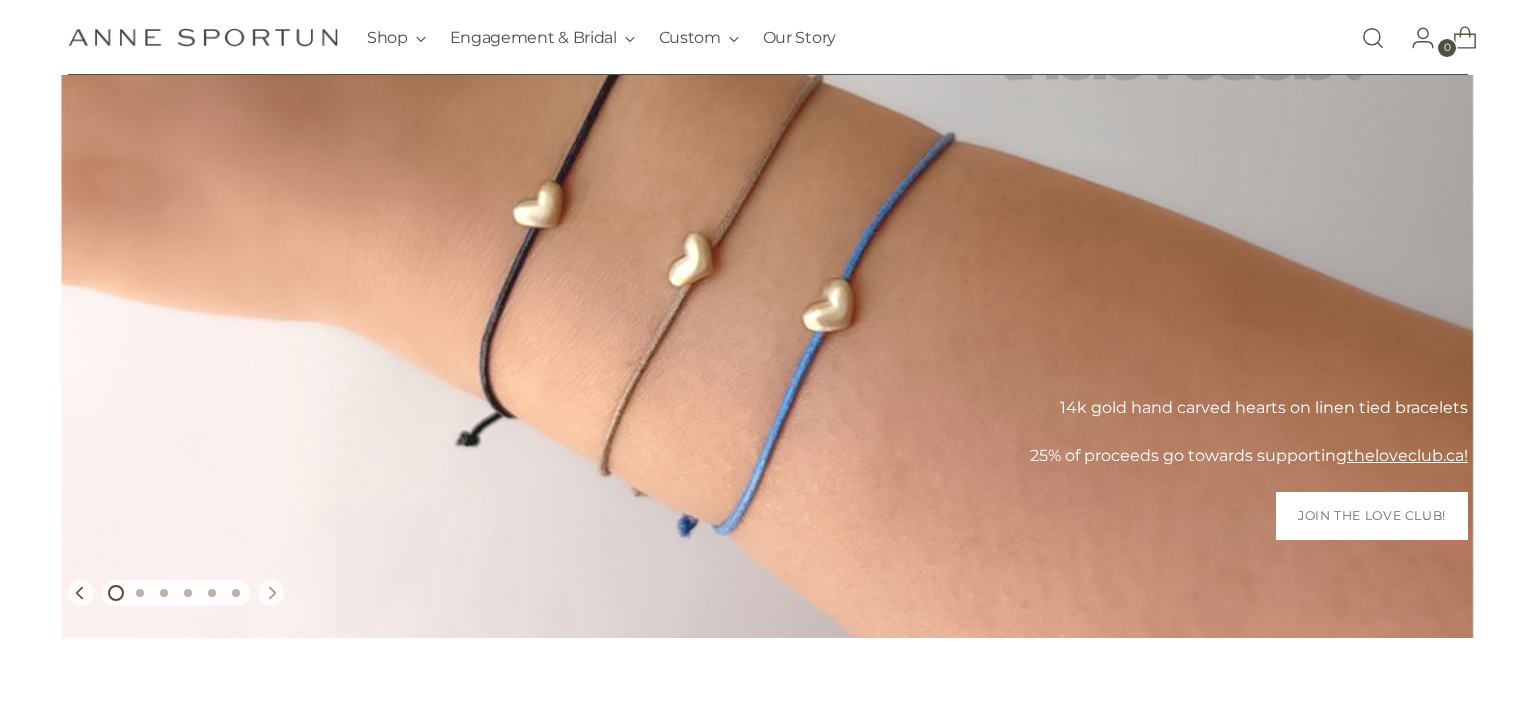click 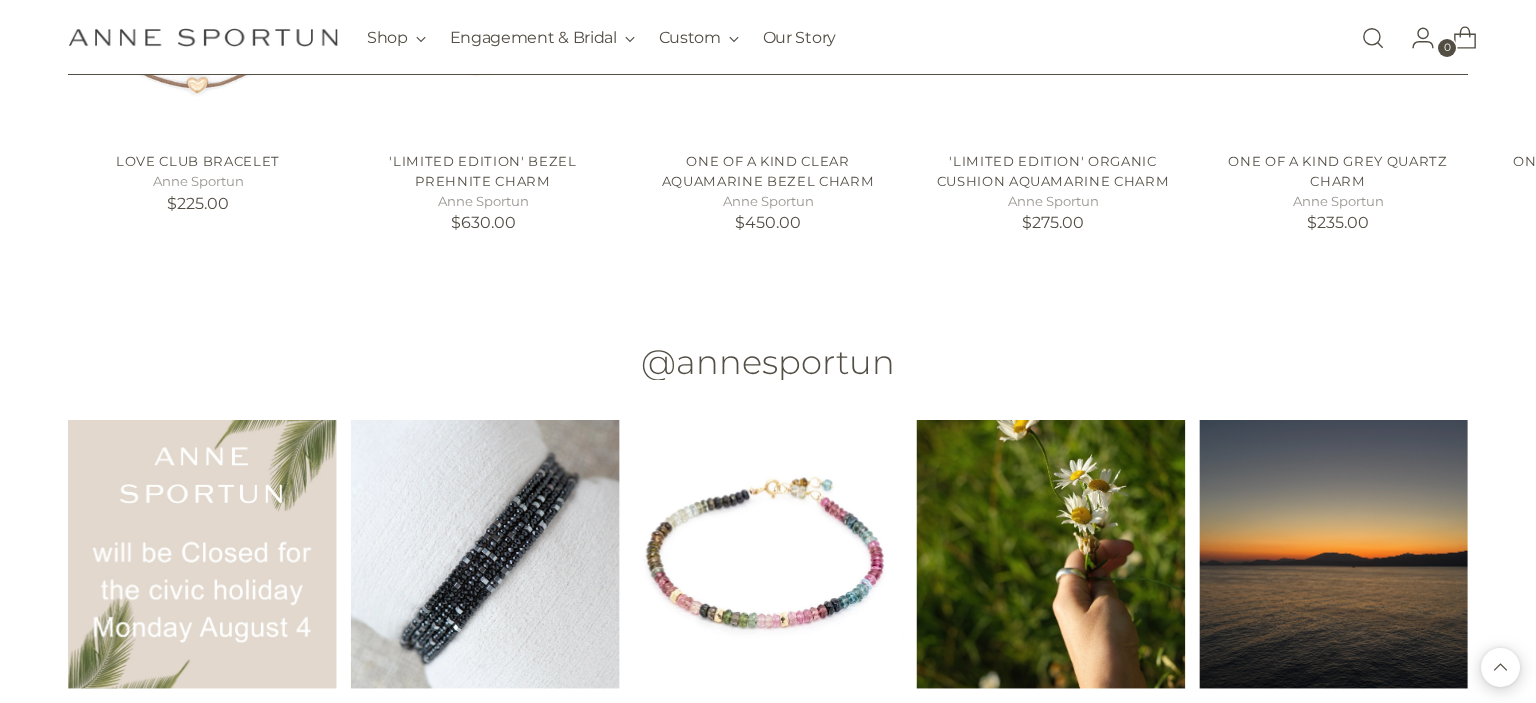 scroll, scrollTop: 2144, scrollLeft: 0, axis: vertical 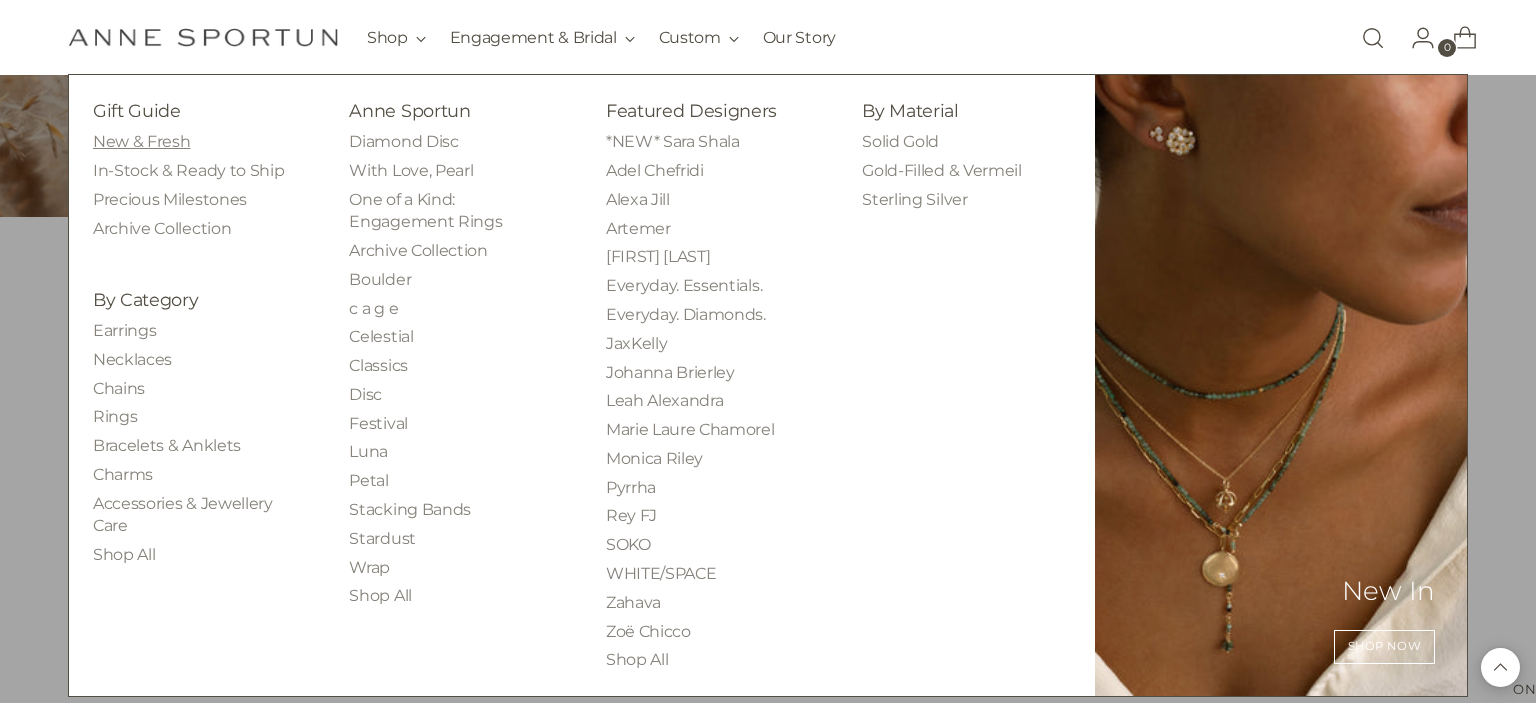 click on "New & Fresh" at bounding box center (141, 141) 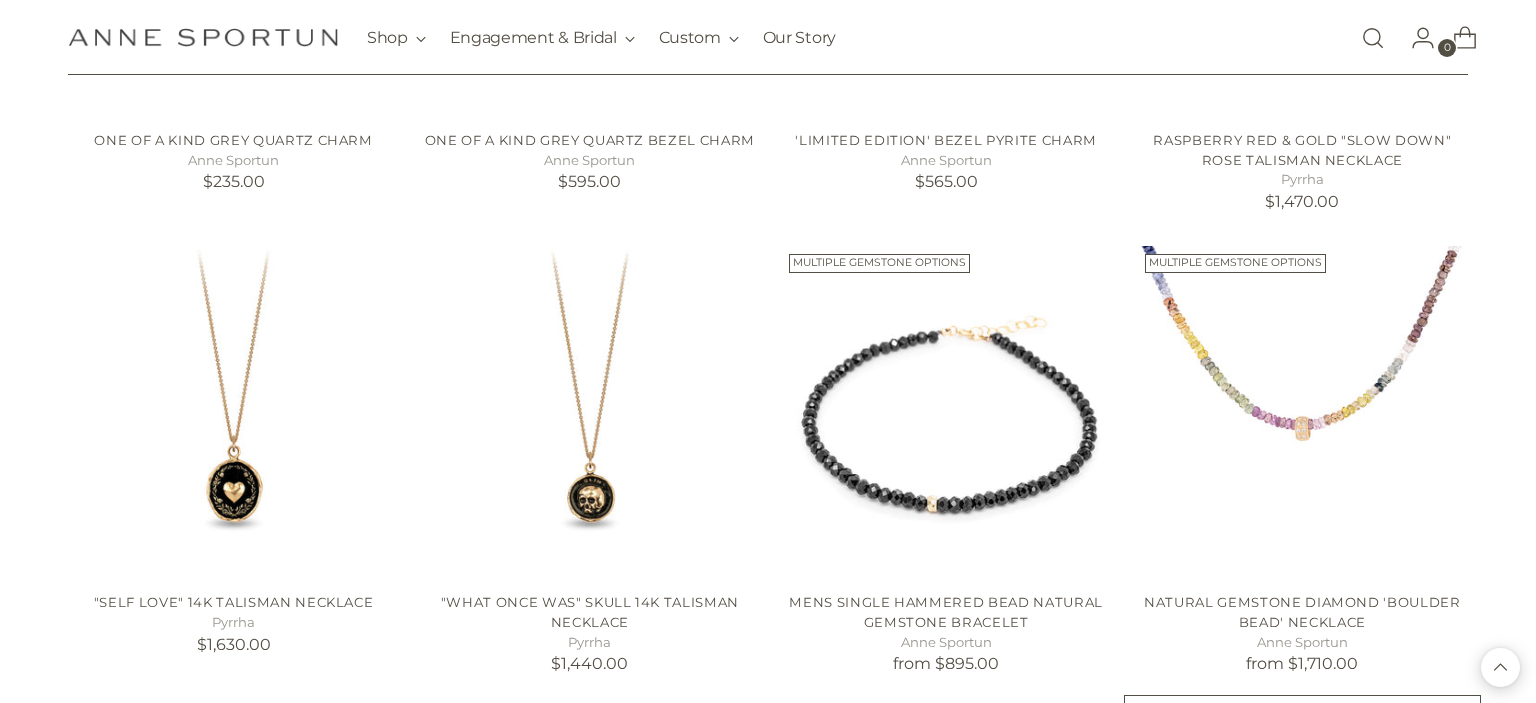 scroll, scrollTop: 1584, scrollLeft: 0, axis: vertical 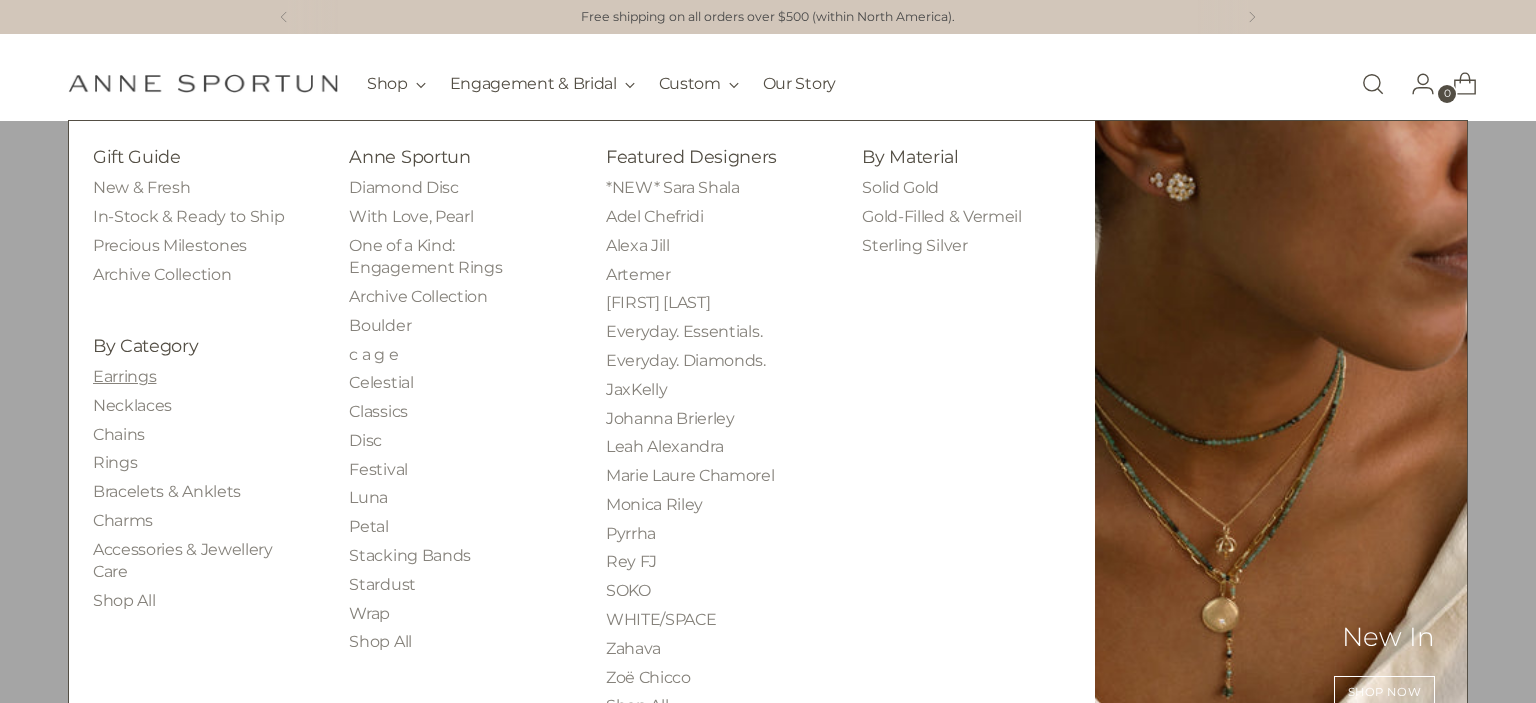 click on "Earrings" at bounding box center (124, 376) 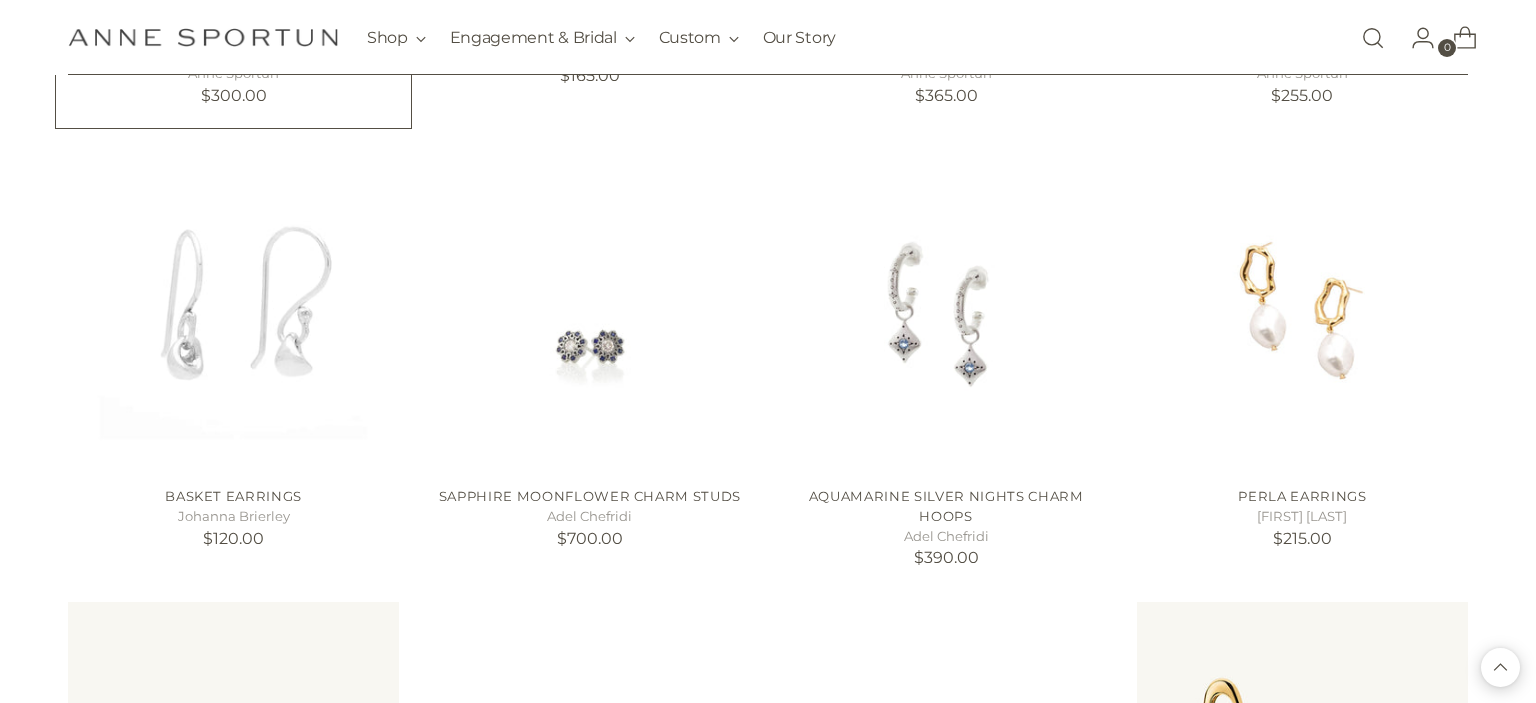 scroll, scrollTop: 1795, scrollLeft: 0, axis: vertical 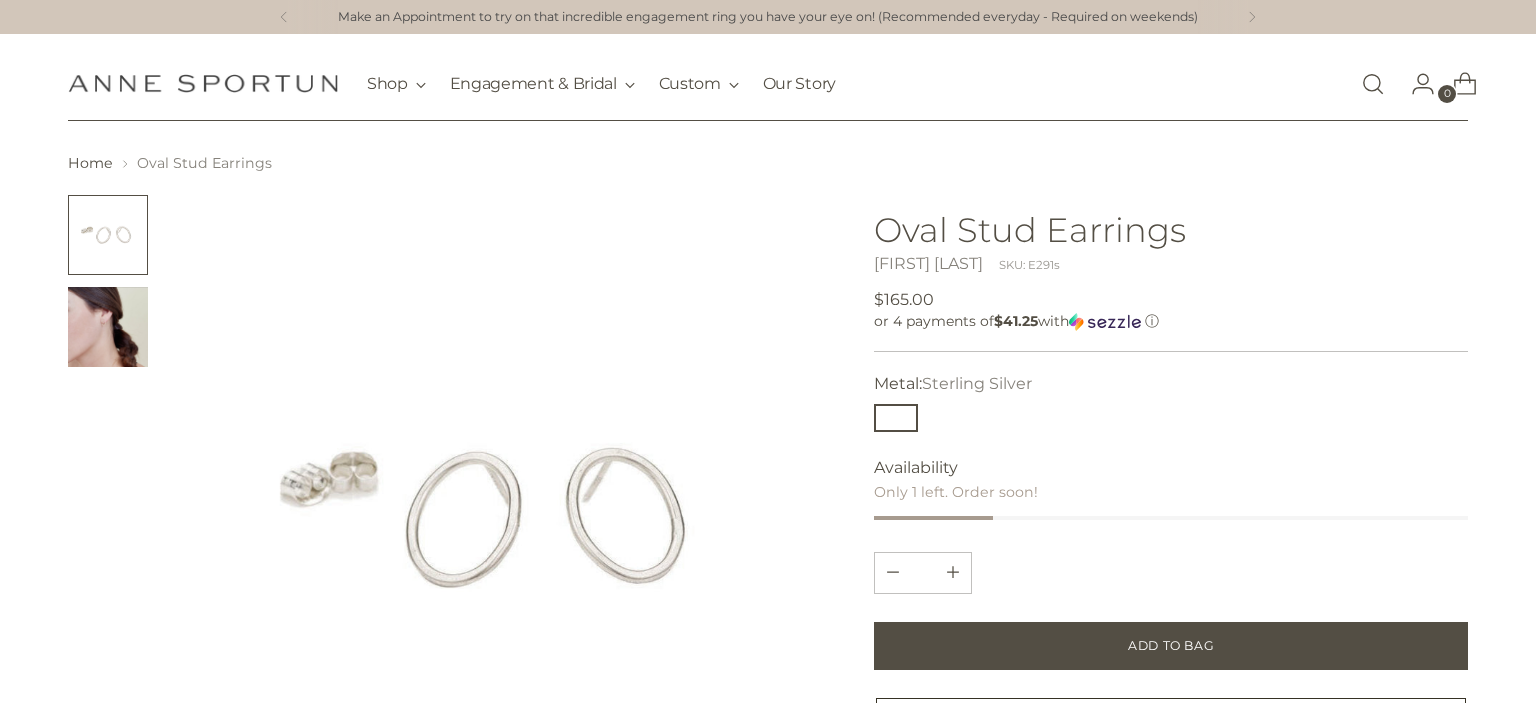click at bounding box center (108, 327) 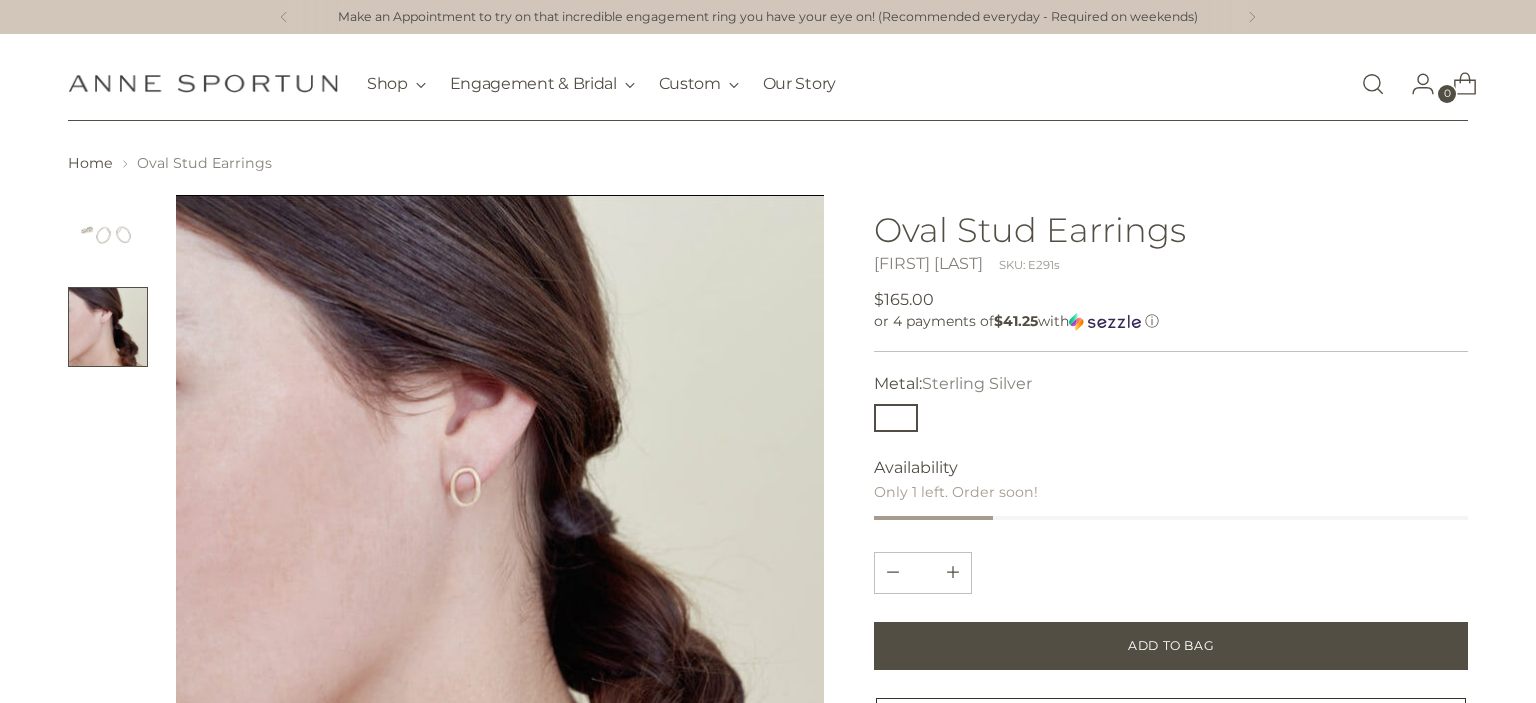 click at bounding box center [500, 519] 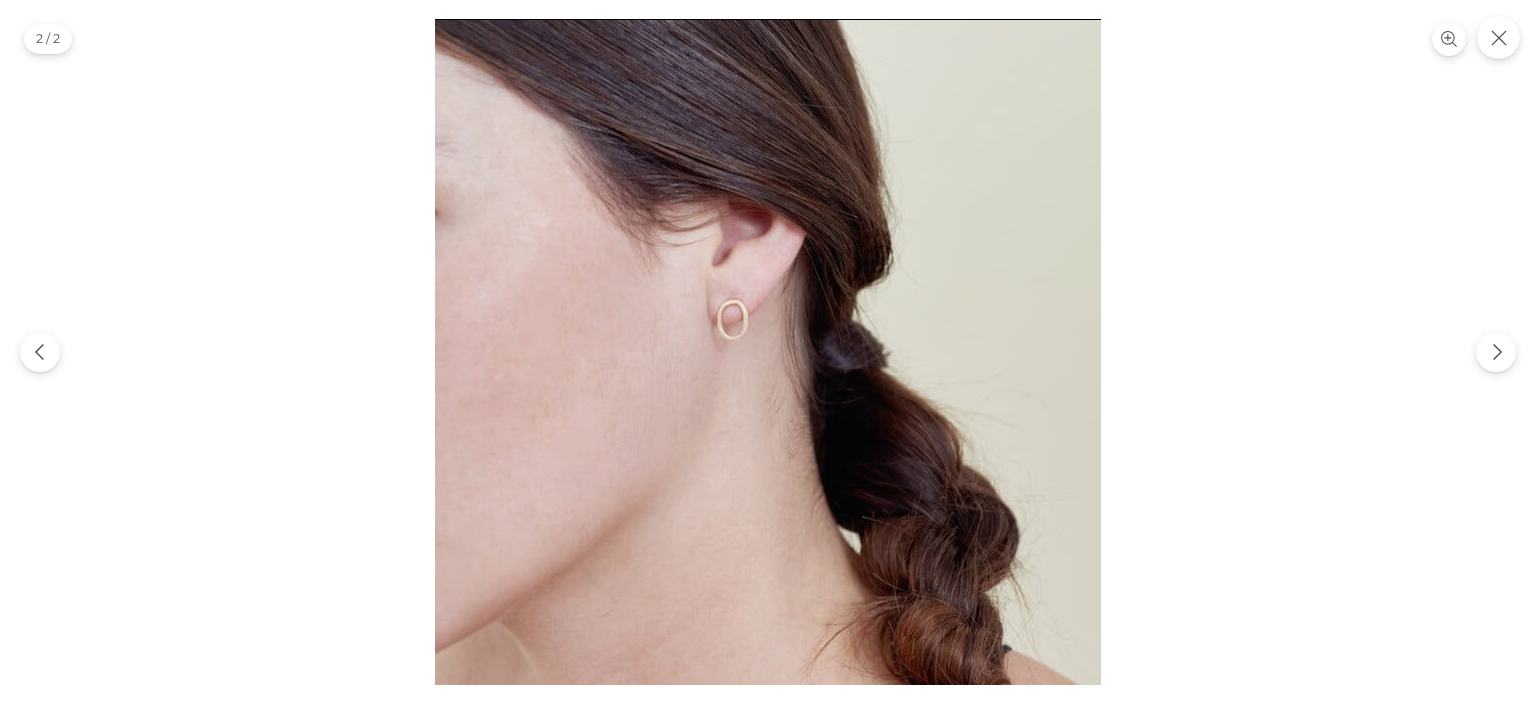 click at bounding box center [768, 352] 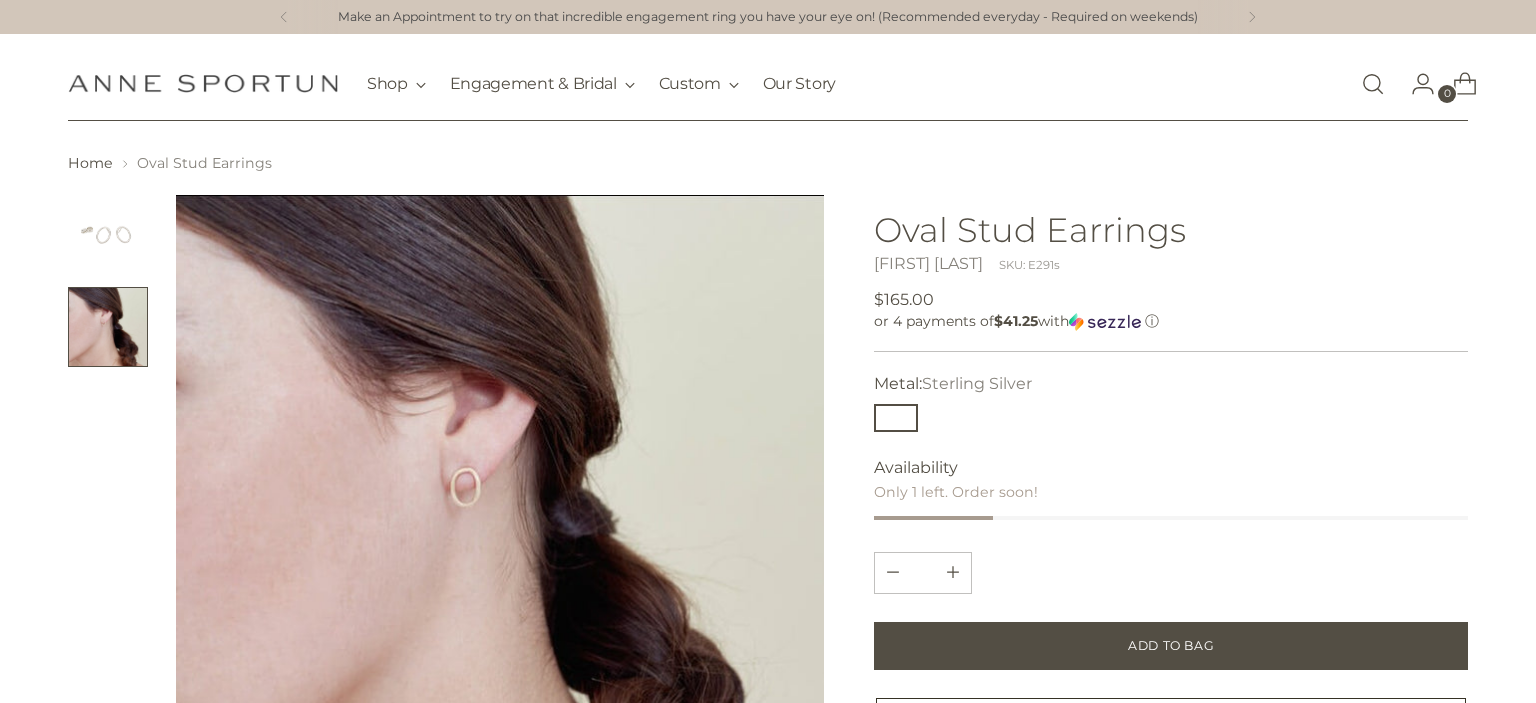 click at bounding box center [500, 519] 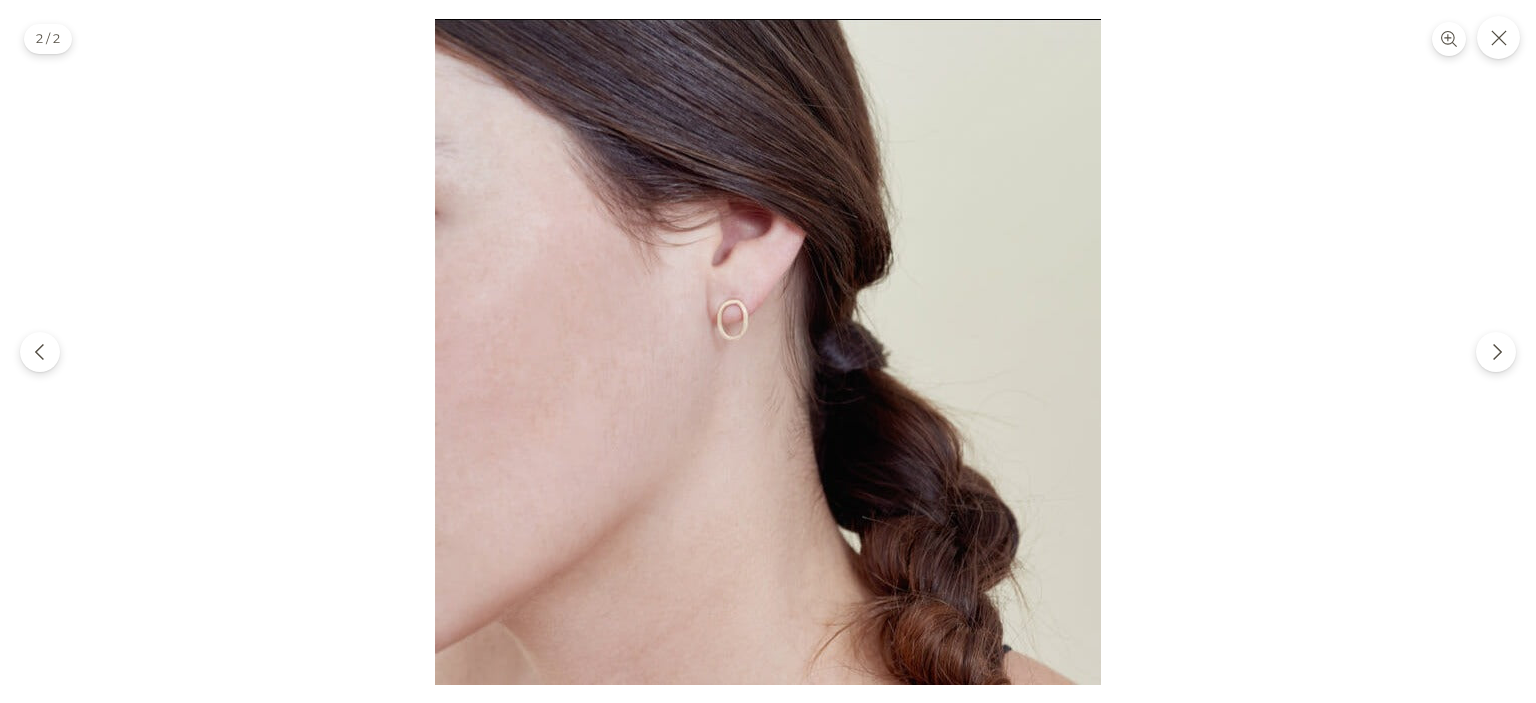 click at bounding box center [768, 351] 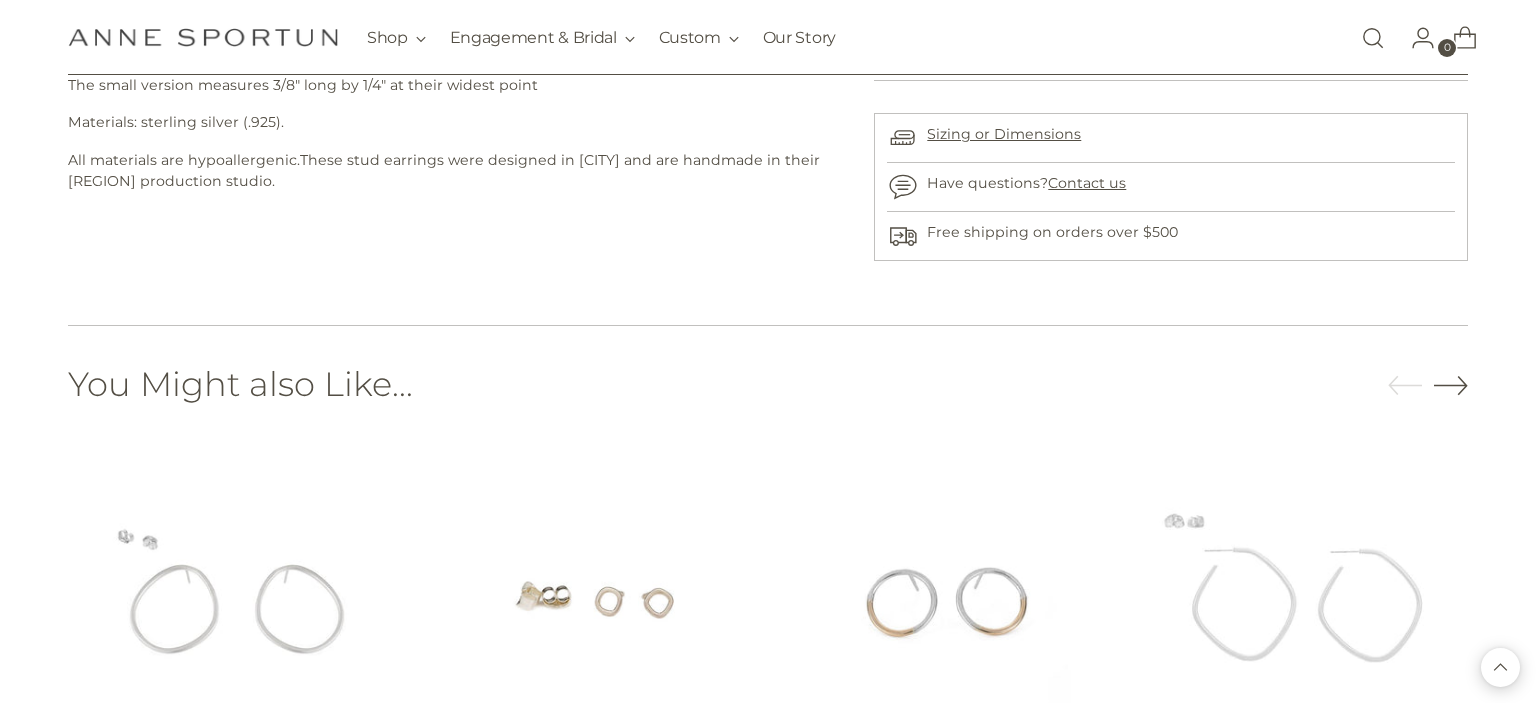 scroll, scrollTop: 1161, scrollLeft: 0, axis: vertical 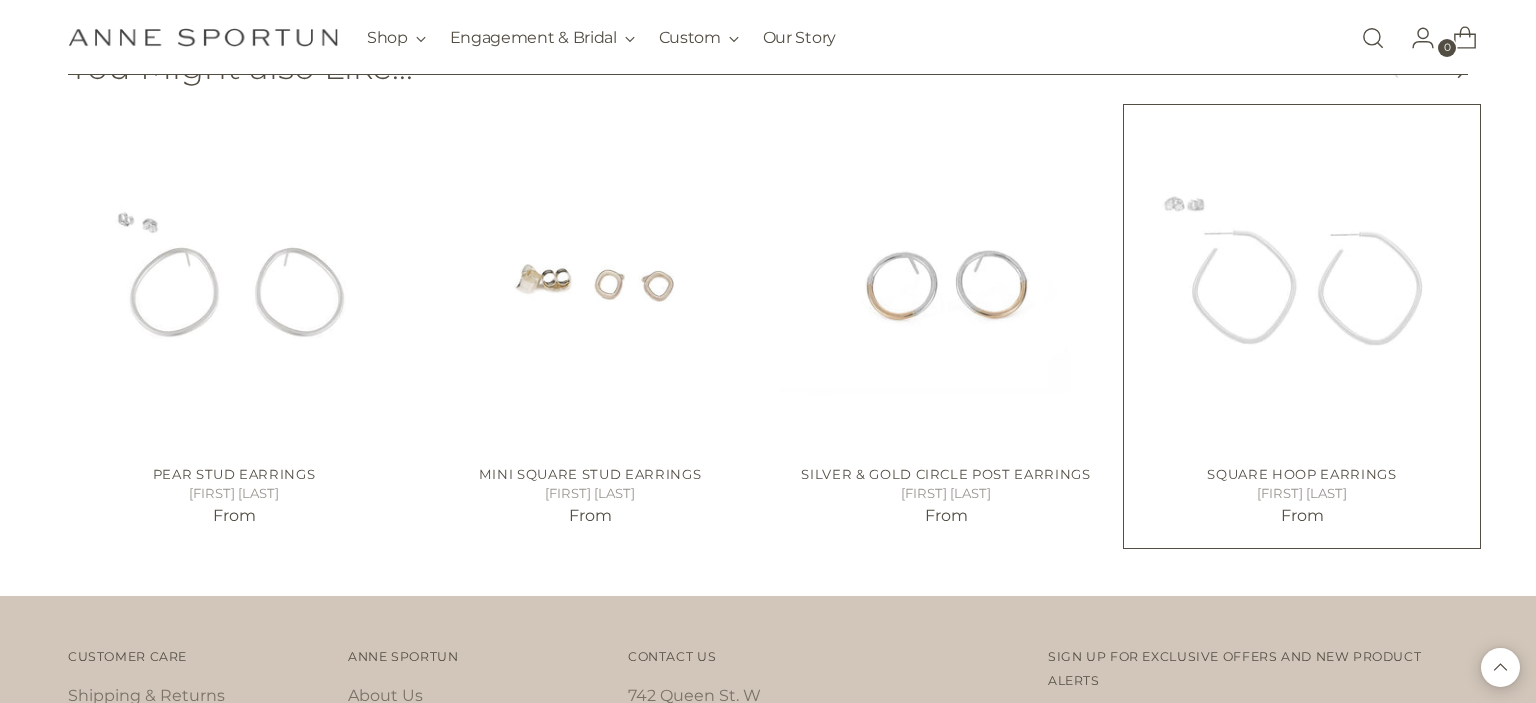 click at bounding box center (0, 0) 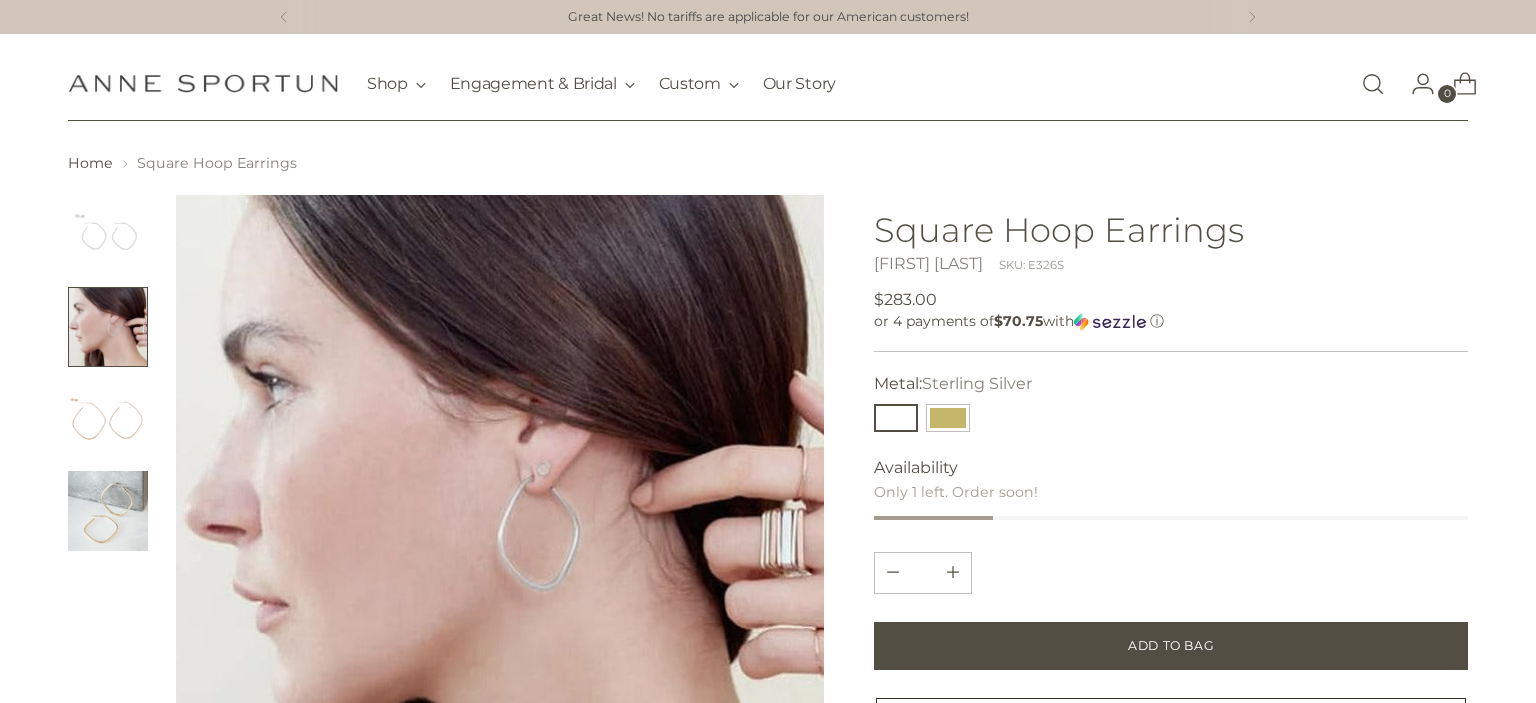 scroll, scrollTop: 0, scrollLeft: 0, axis: both 